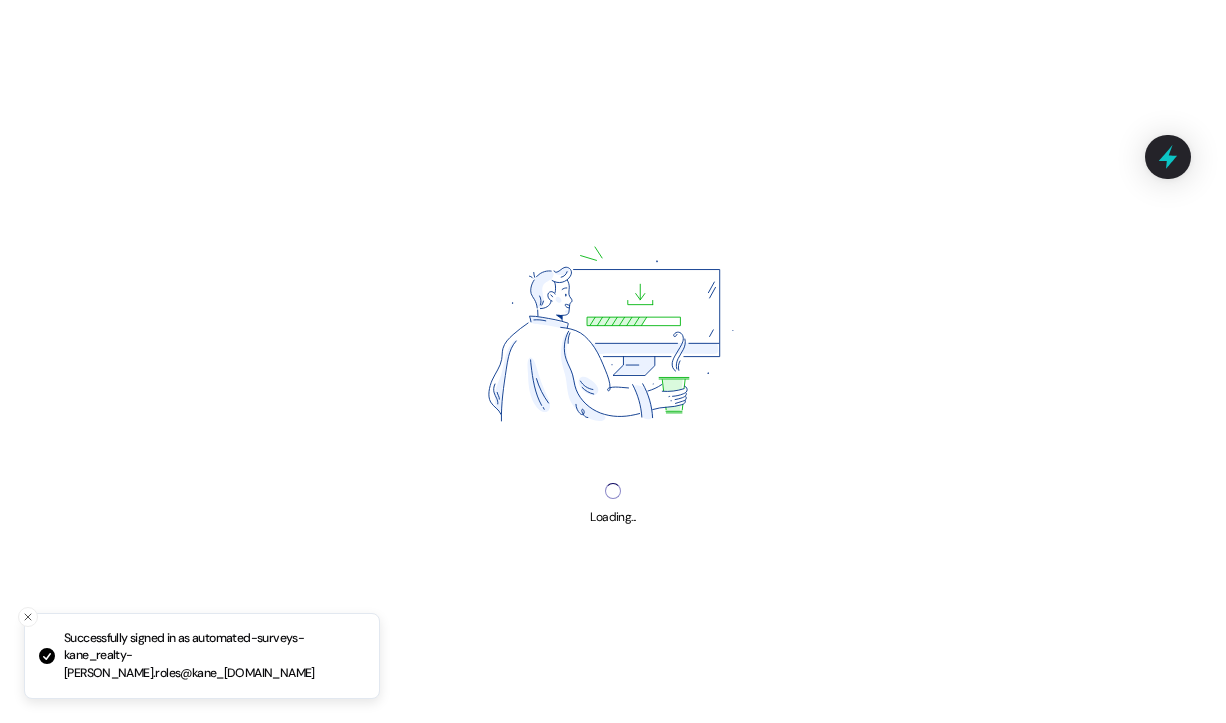 scroll, scrollTop: 0, scrollLeft: 0, axis: both 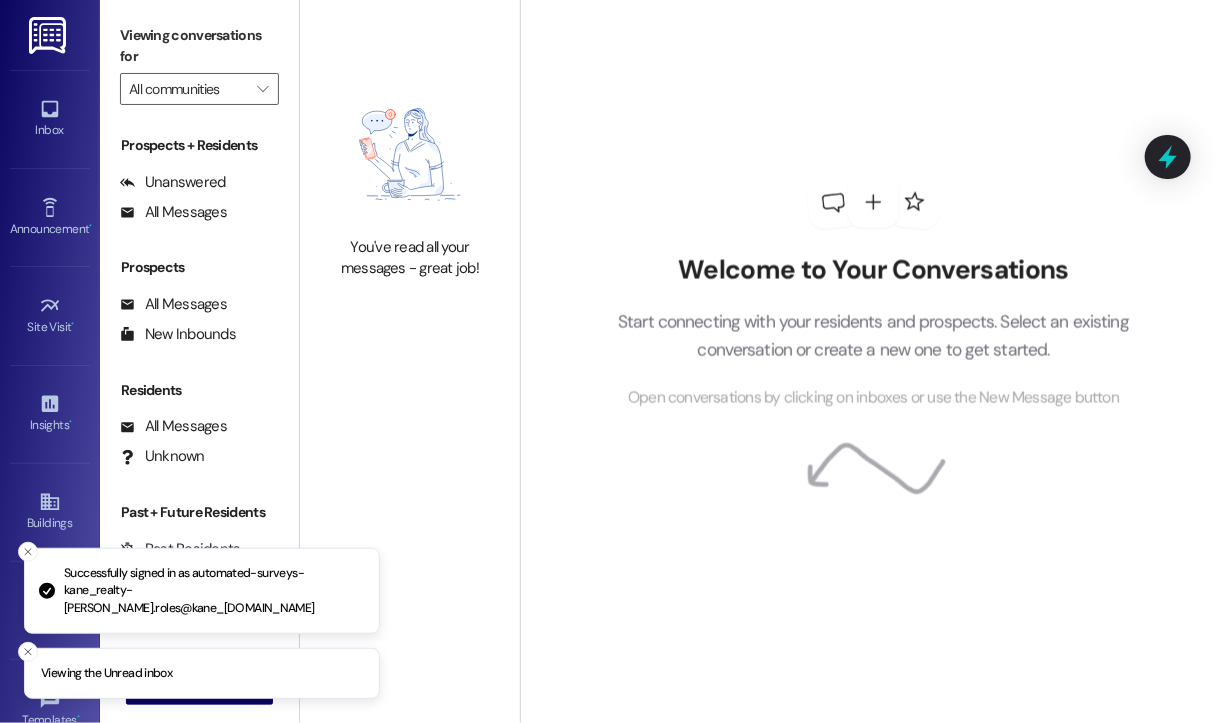 type 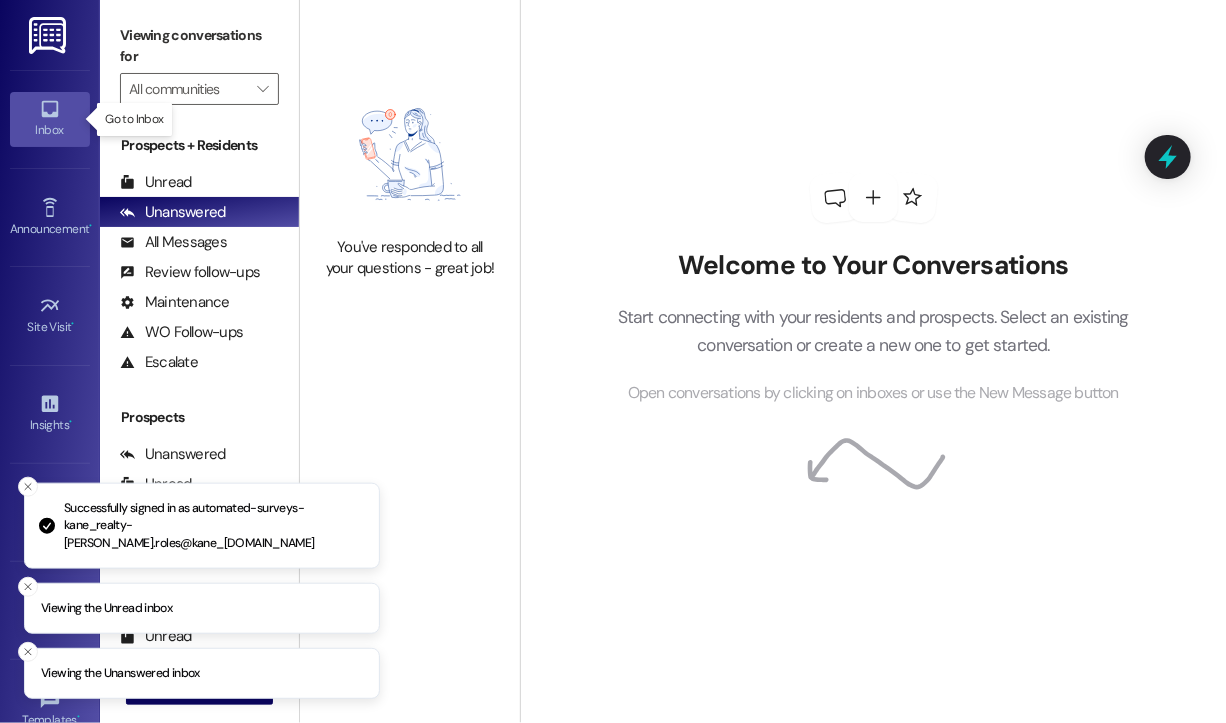 click on "Inbox" at bounding box center [50, 130] 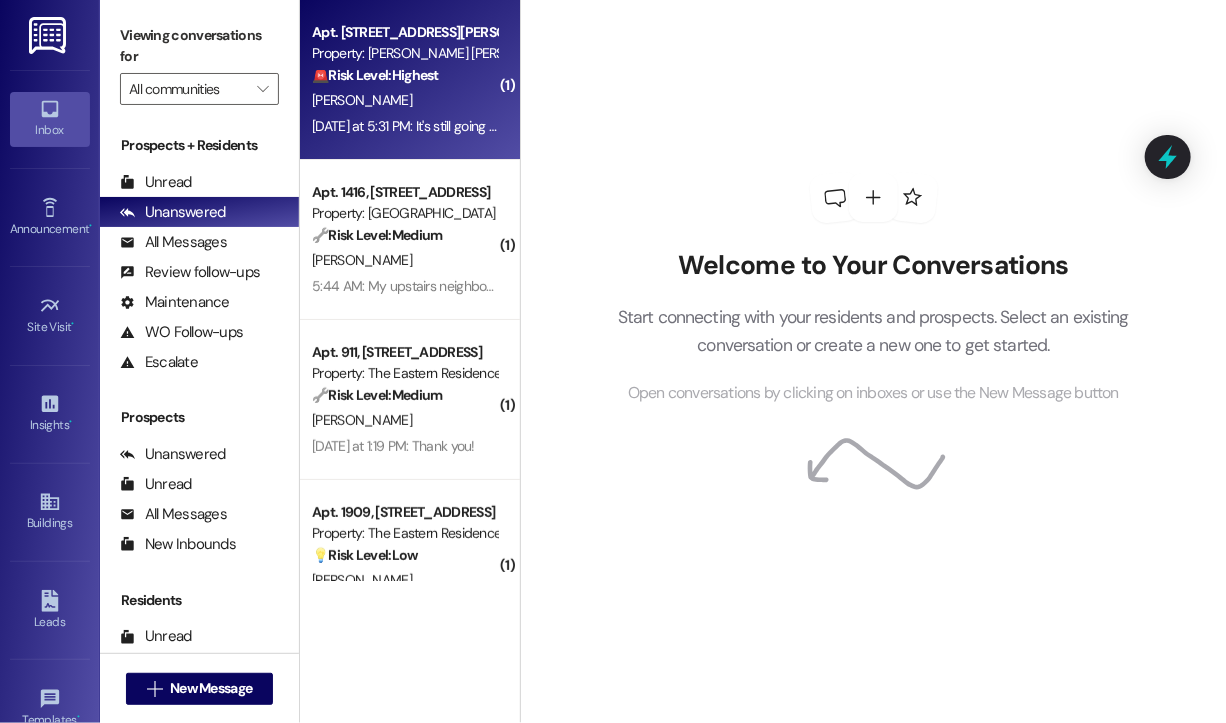 click on "Yesterday at 5:31 PM: It's still going off and not resolved  Yesterday at 5:31 PM: It's still going off and not resolved" at bounding box center [459, 126] 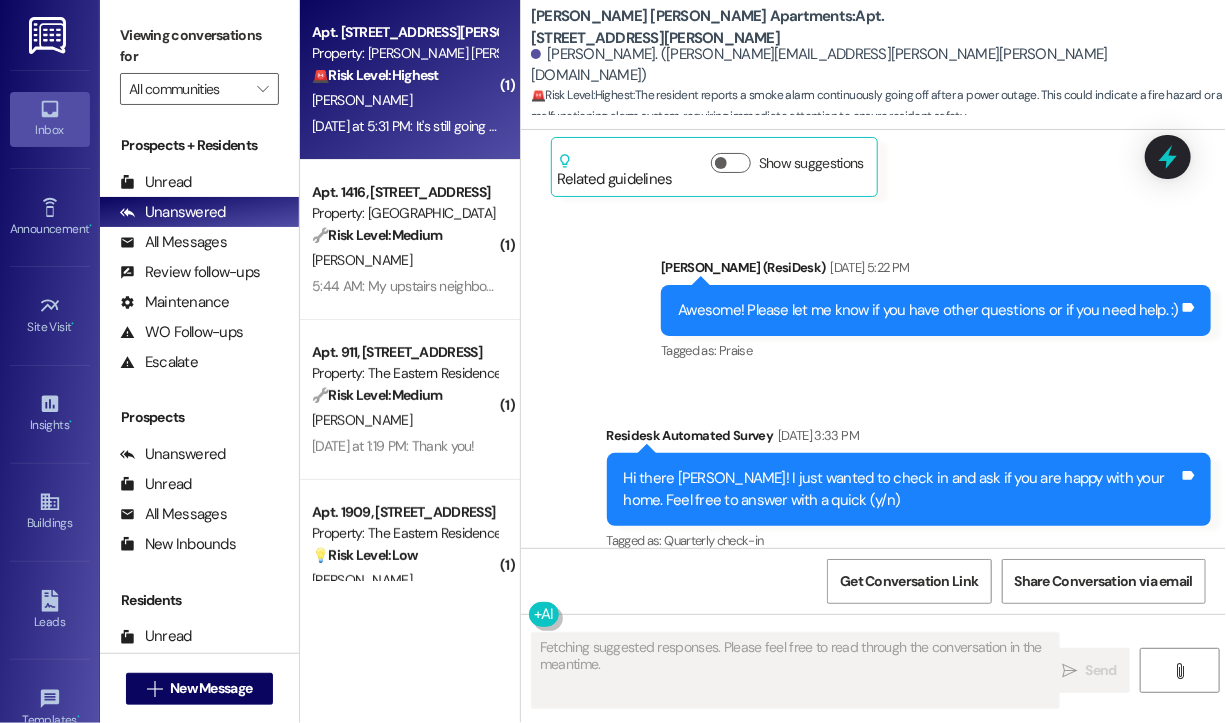 scroll, scrollTop: 2639, scrollLeft: 0, axis: vertical 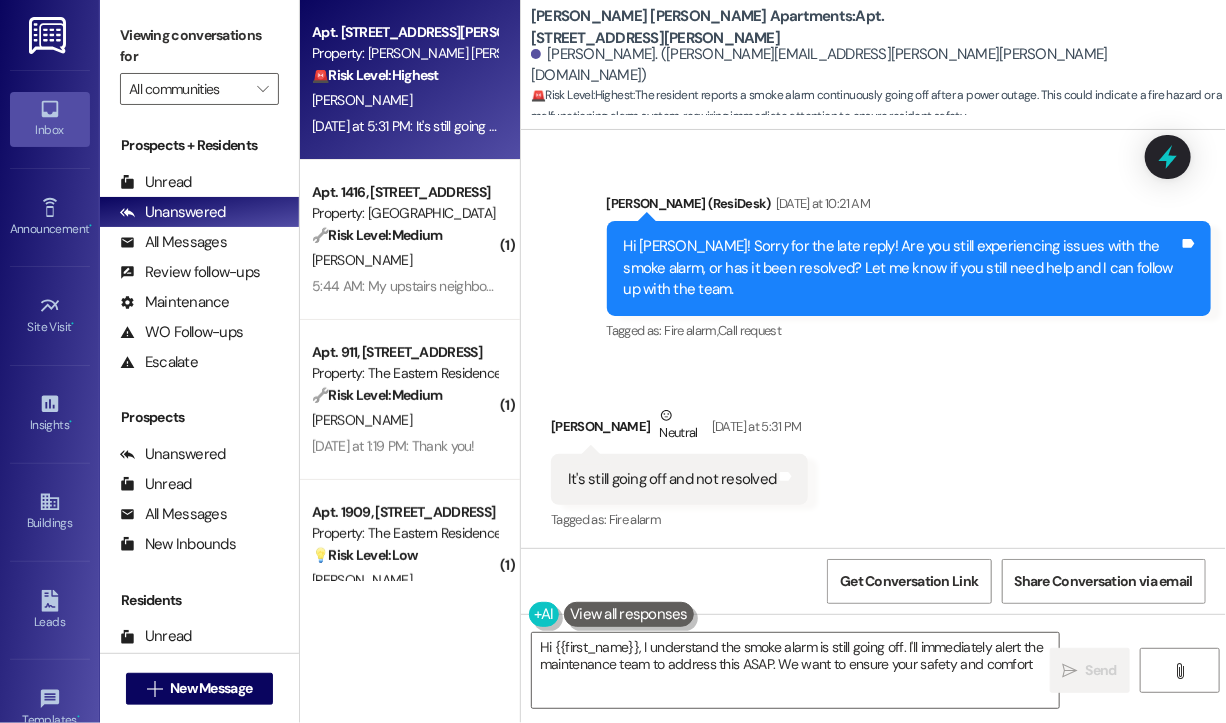 type on "Hi {{first_name}}, I understand the smoke alarm is still going off. I'll immediately alert the maintenance team to address this ASAP. We want to ensure your safety and comfort!" 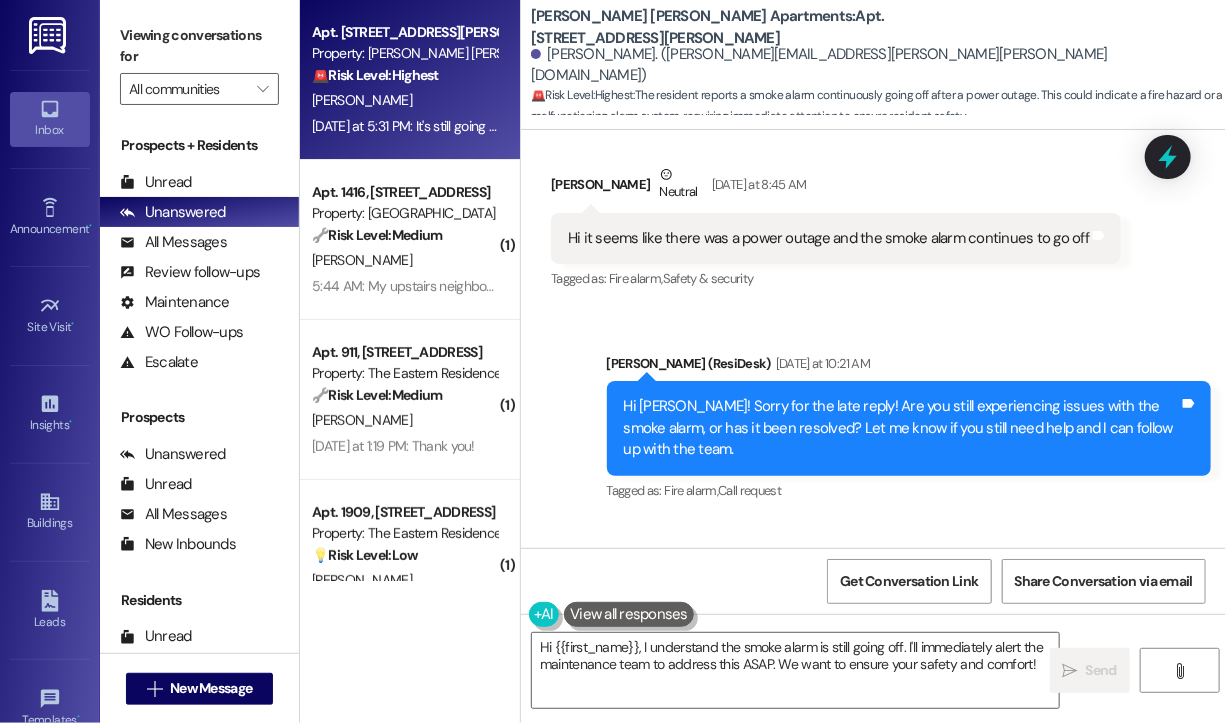 scroll, scrollTop: 2439, scrollLeft: 0, axis: vertical 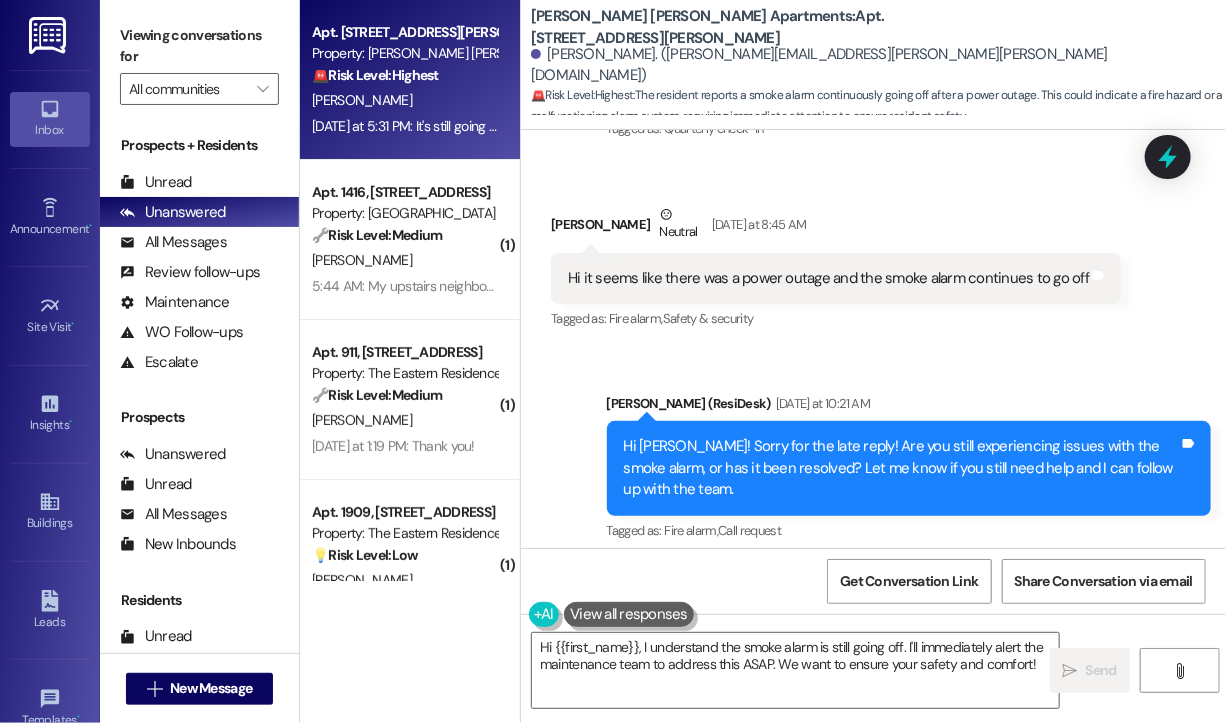 click on "Yesterday at 5:31 PM: It's still going off and not resolved  Yesterday at 5:31 PM: It's still going off and not resolved" at bounding box center [459, 126] 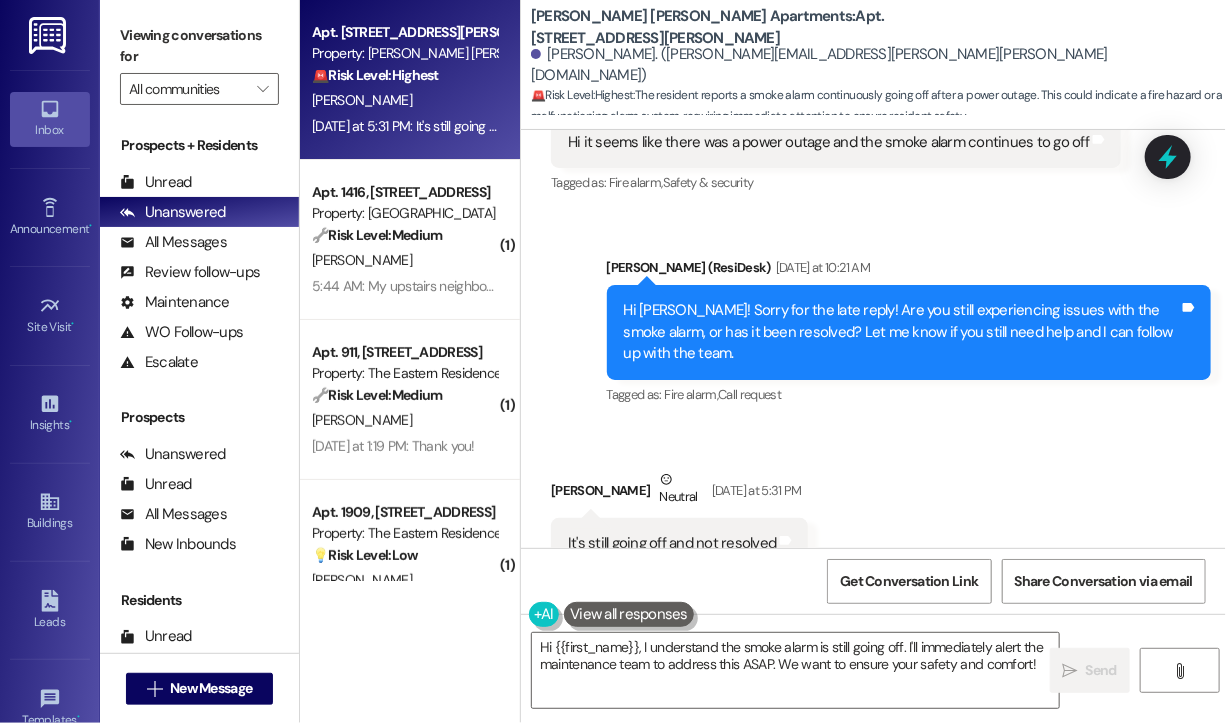 scroll, scrollTop: 2540, scrollLeft: 0, axis: vertical 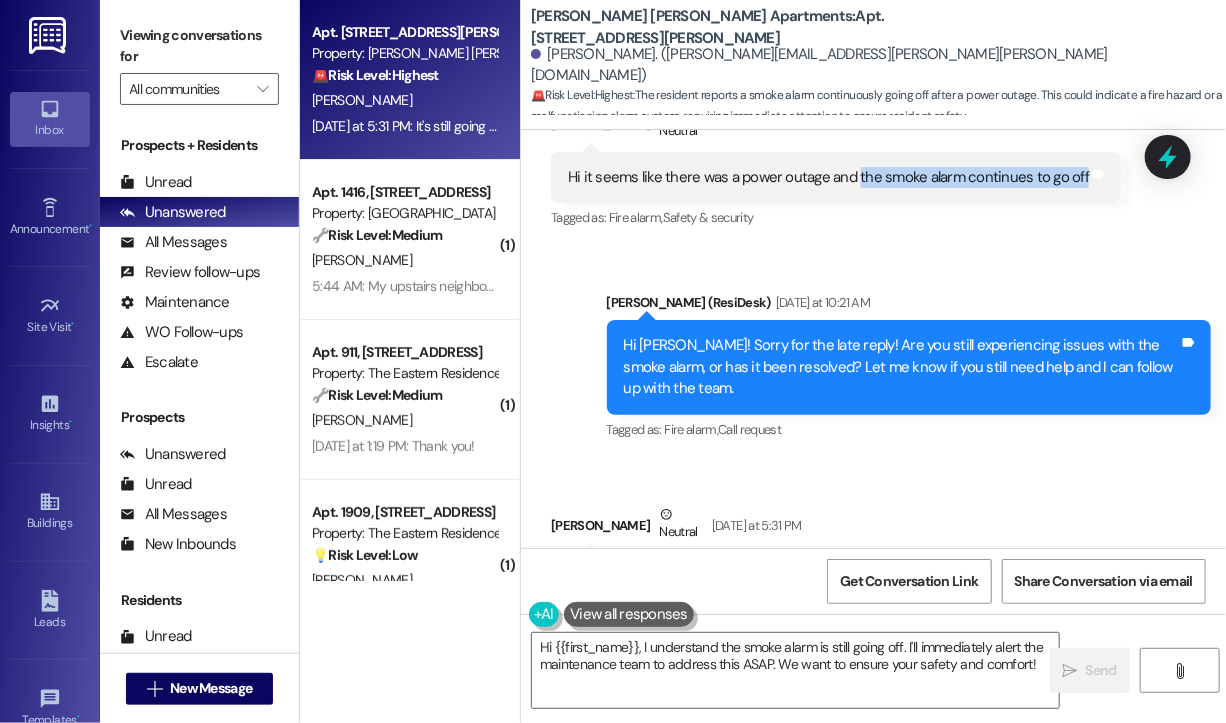 drag, startPoint x: 853, startPoint y: 175, endPoint x: 1081, endPoint y: 198, distance: 229.15715 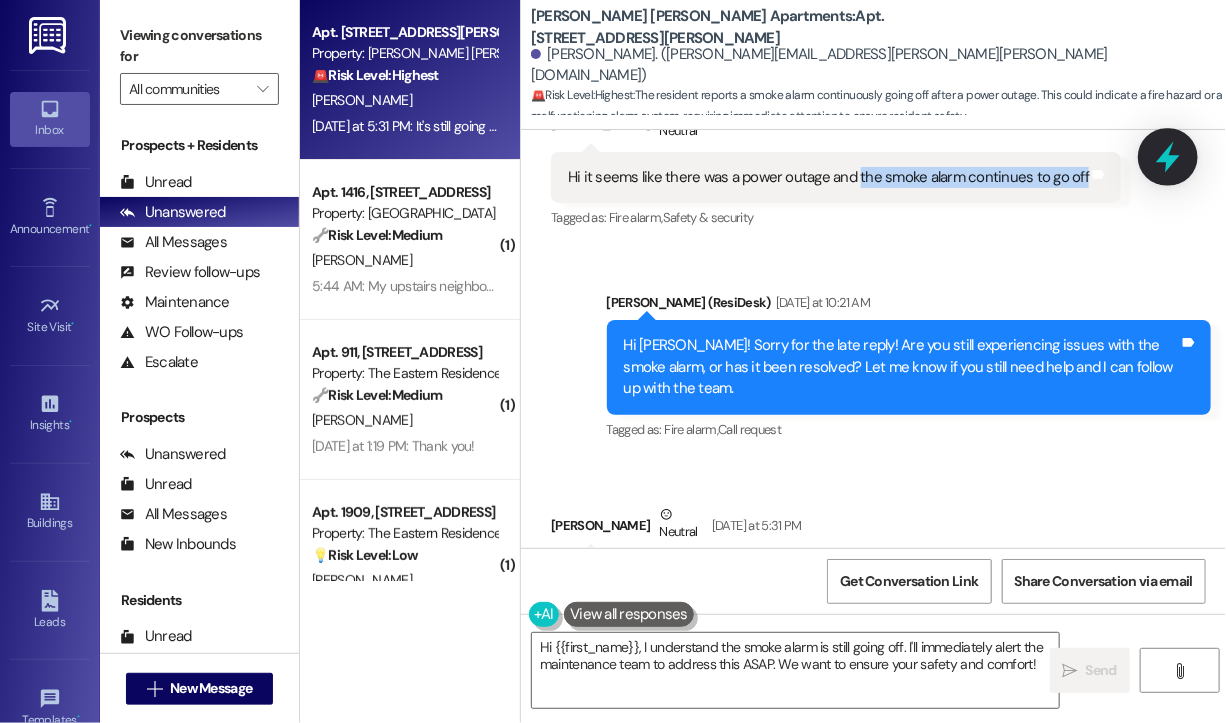 click 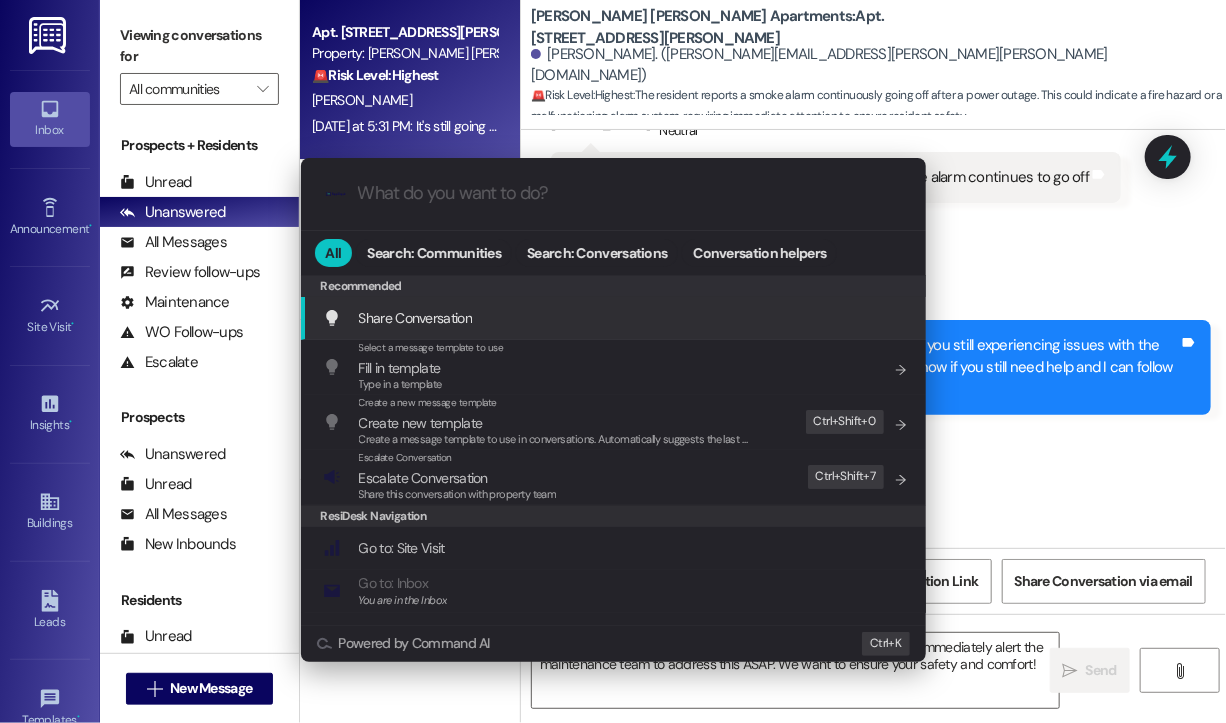 click at bounding box center (629, 193) 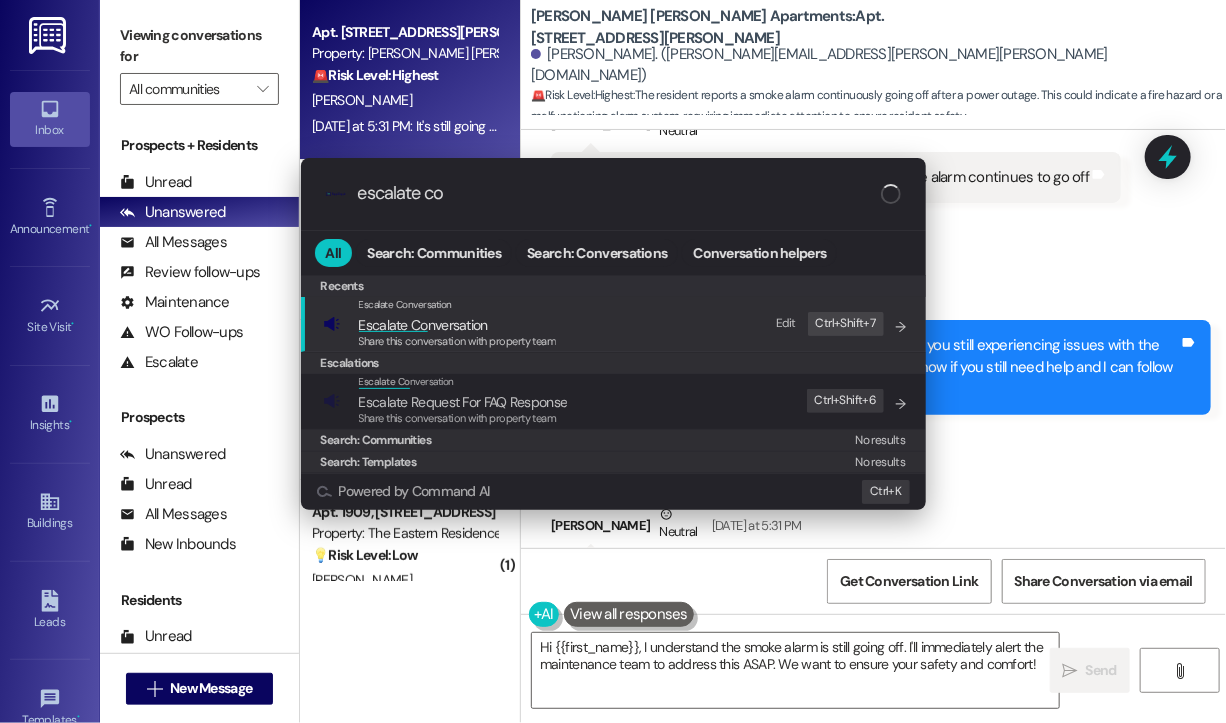 type on "escalate con" 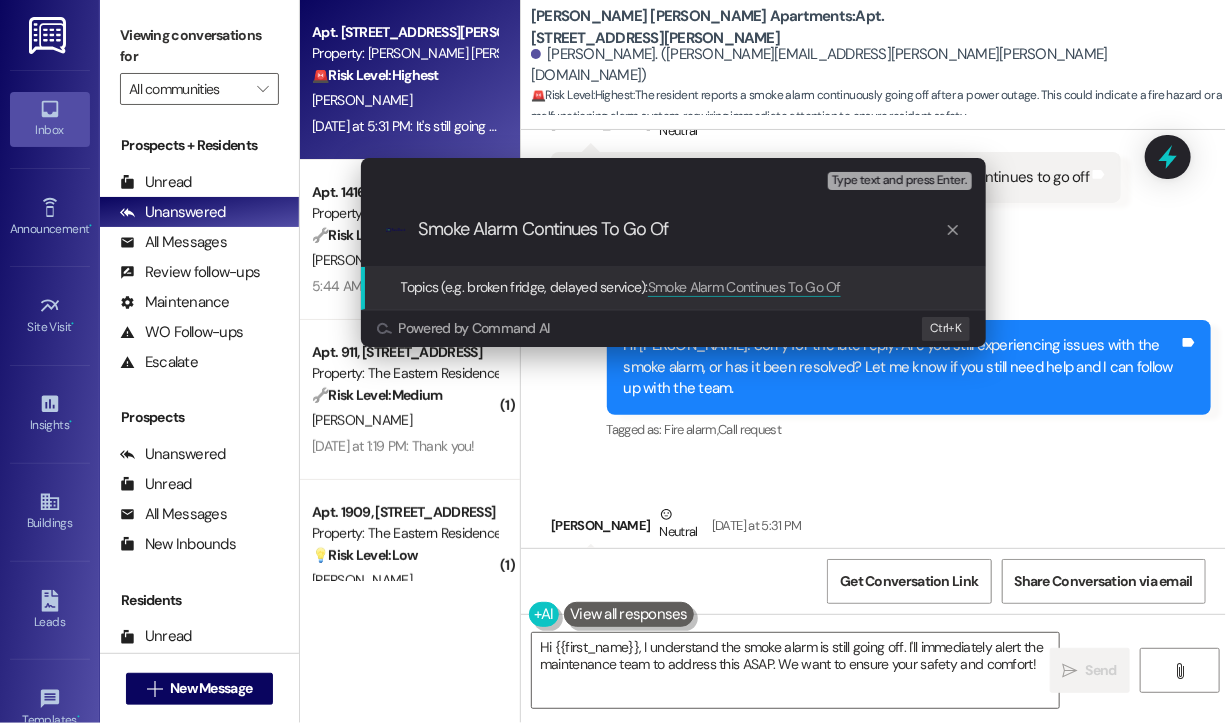 type on "Smoke Alarm Continues To Go Off" 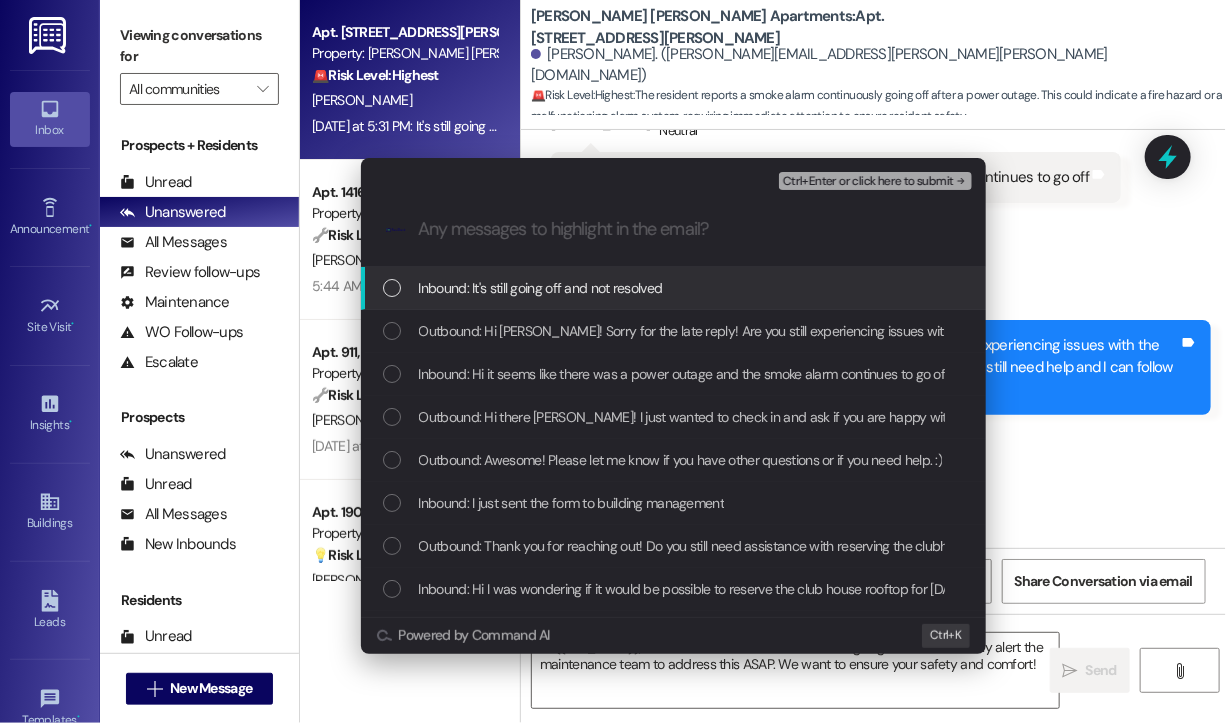 click on "Inbound: It's still going off and not resolved" at bounding box center [541, 288] 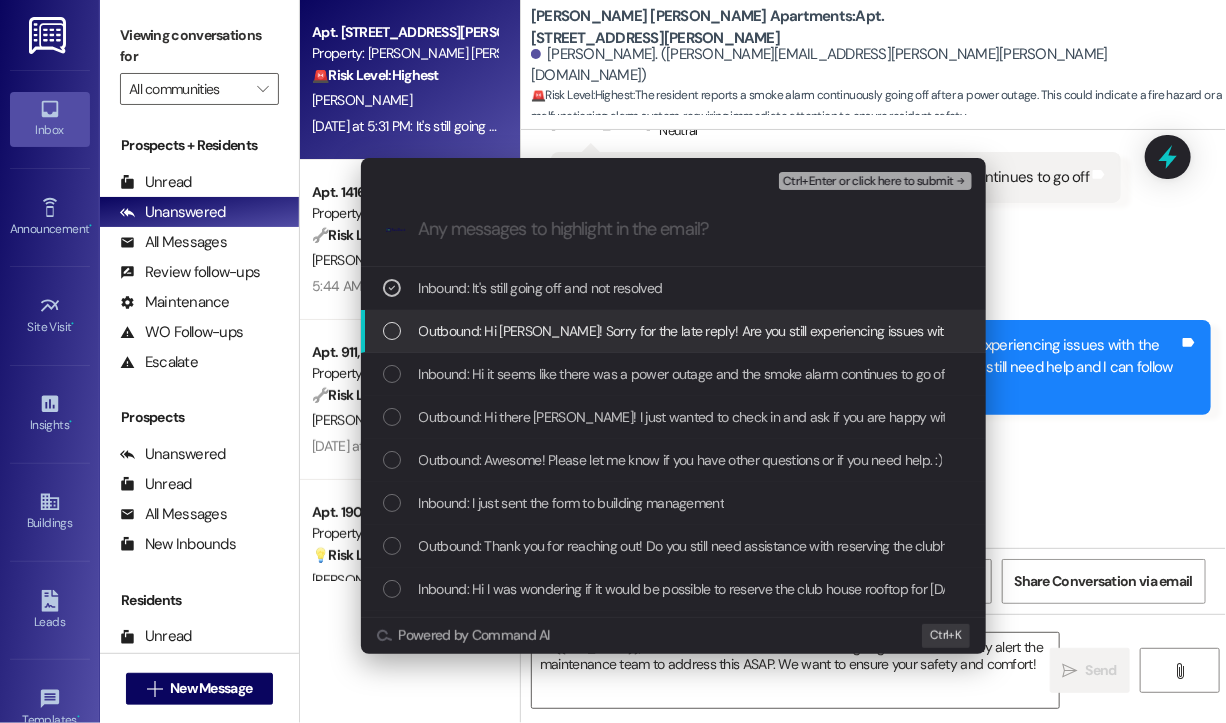 click on "Outbound: Hi Jason! Sorry for the late reply! Are you still experiencing issues with the smoke alarm, or has it been resolved? Let me know if you still need help and I can follow up with the team." at bounding box center [1003, 331] 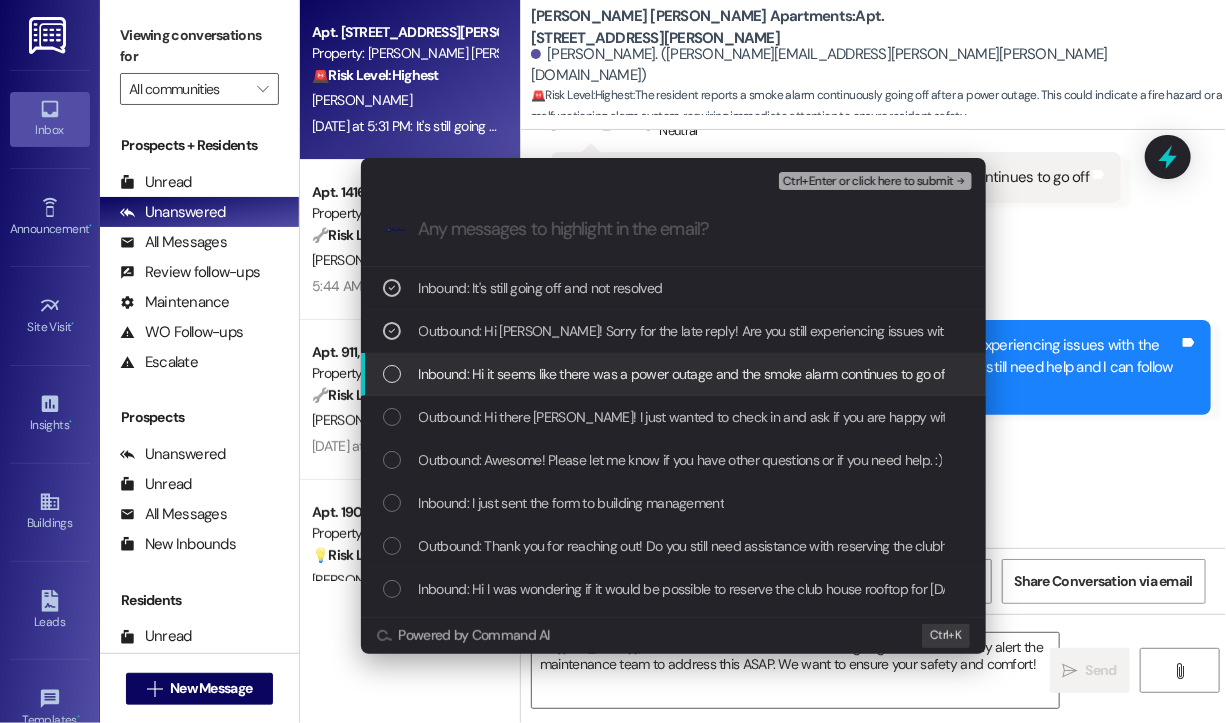 click on "Inbound: Hi it seems like there was a power outage and the smoke alarm continues to go off" at bounding box center [684, 374] 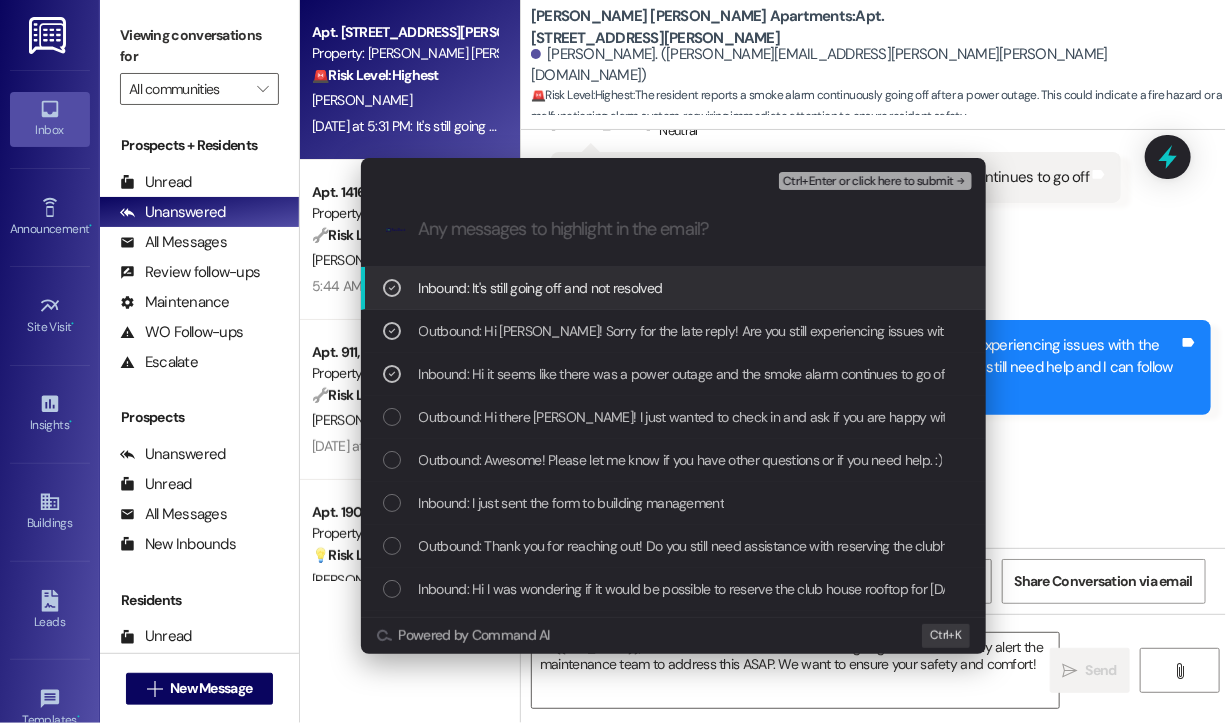 click on "Ctrl+Enter or click here to submit" at bounding box center (868, 182) 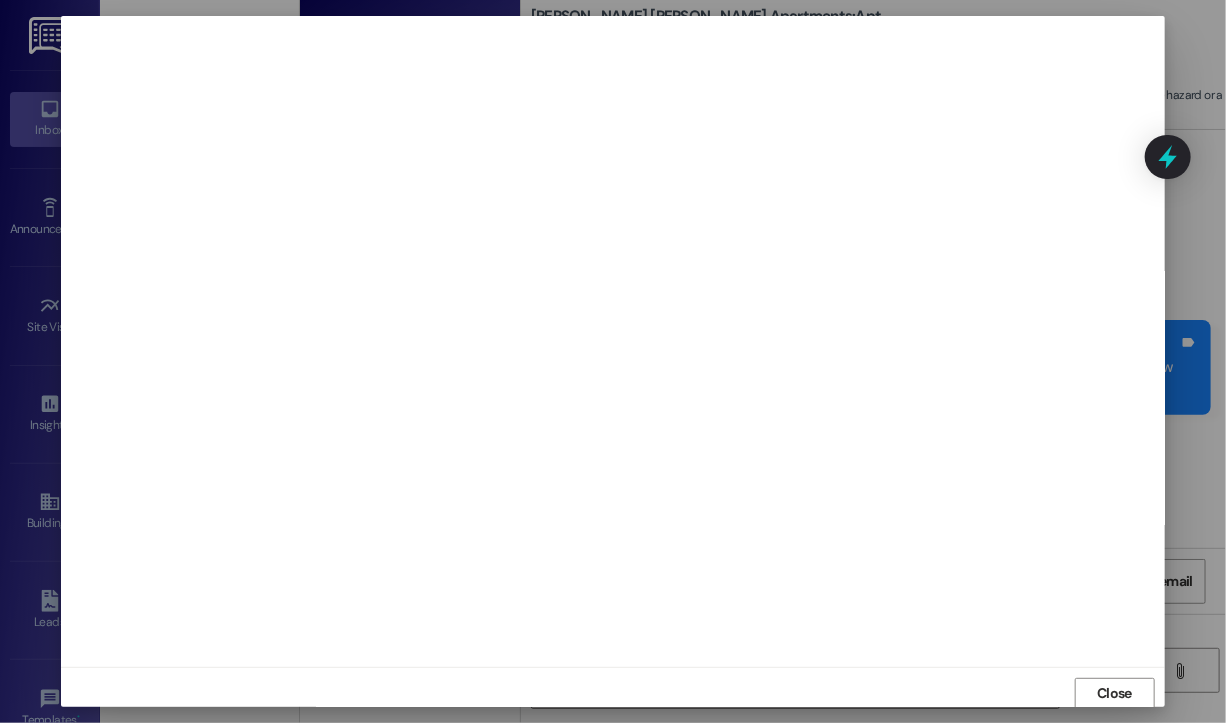 scroll, scrollTop: 2, scrollLeft: 0, axis: vertical 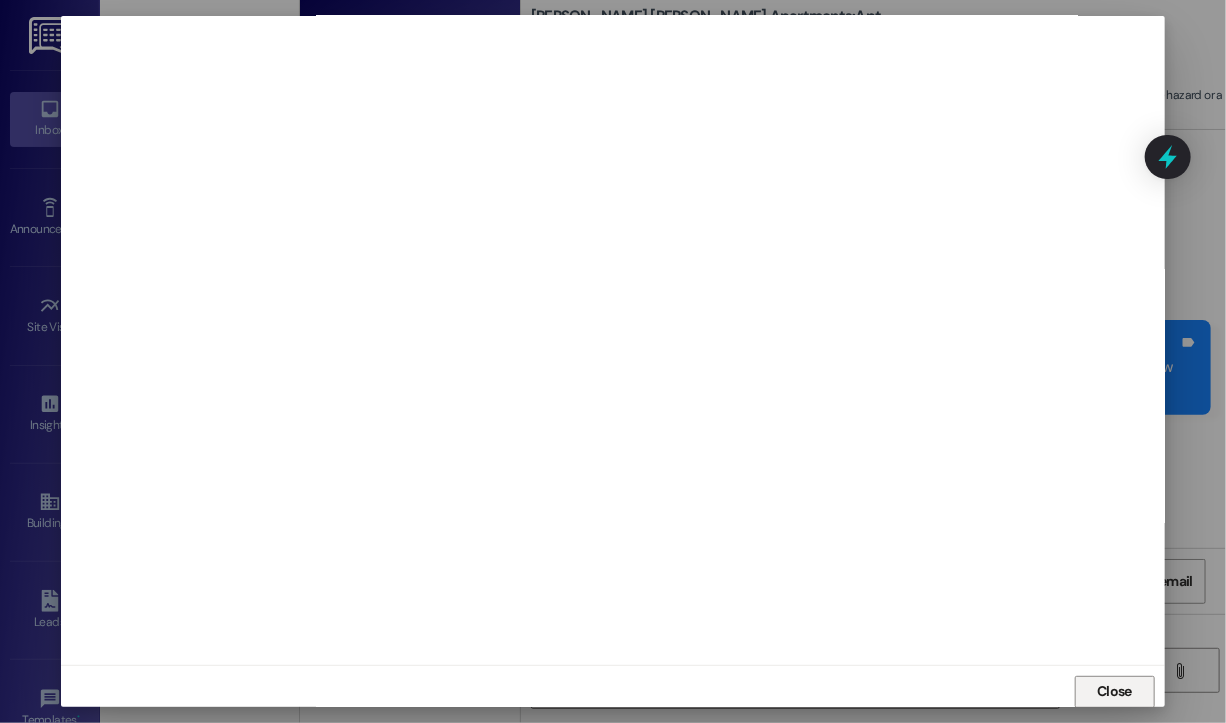 click on "Close" at bounding box center (1114, 691) 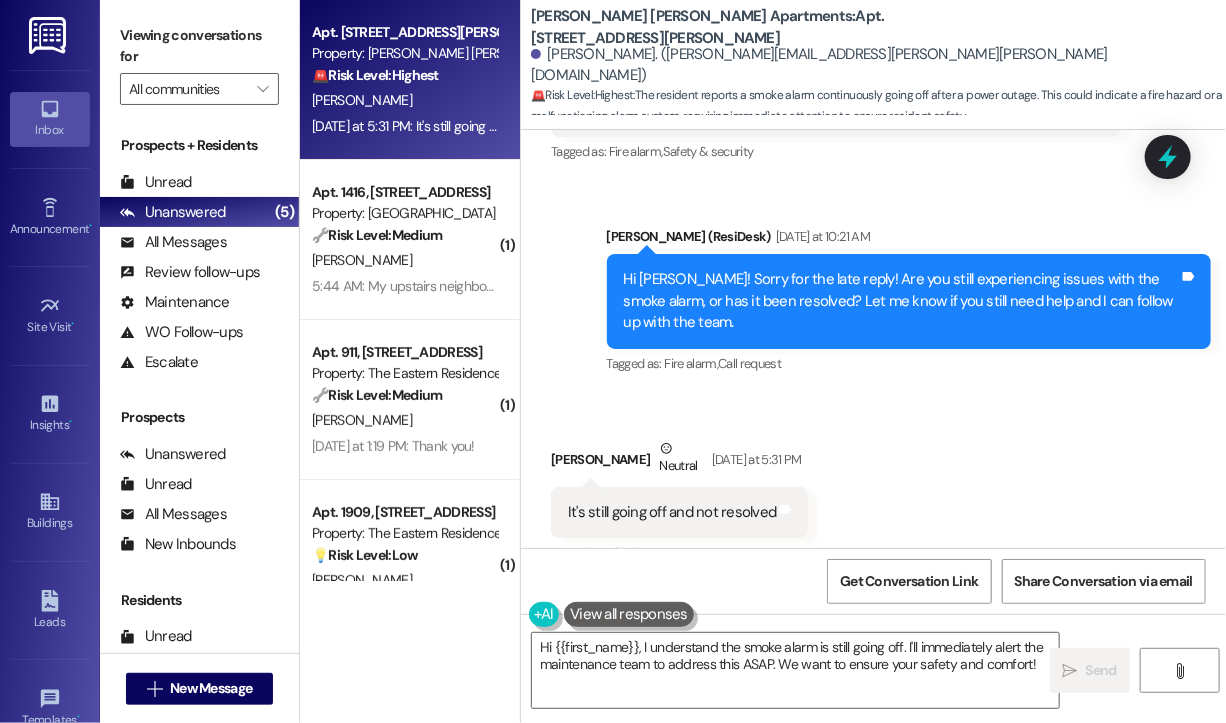 scroll, scrollTop: 2640, scrollLeft: 0, axis: vertical 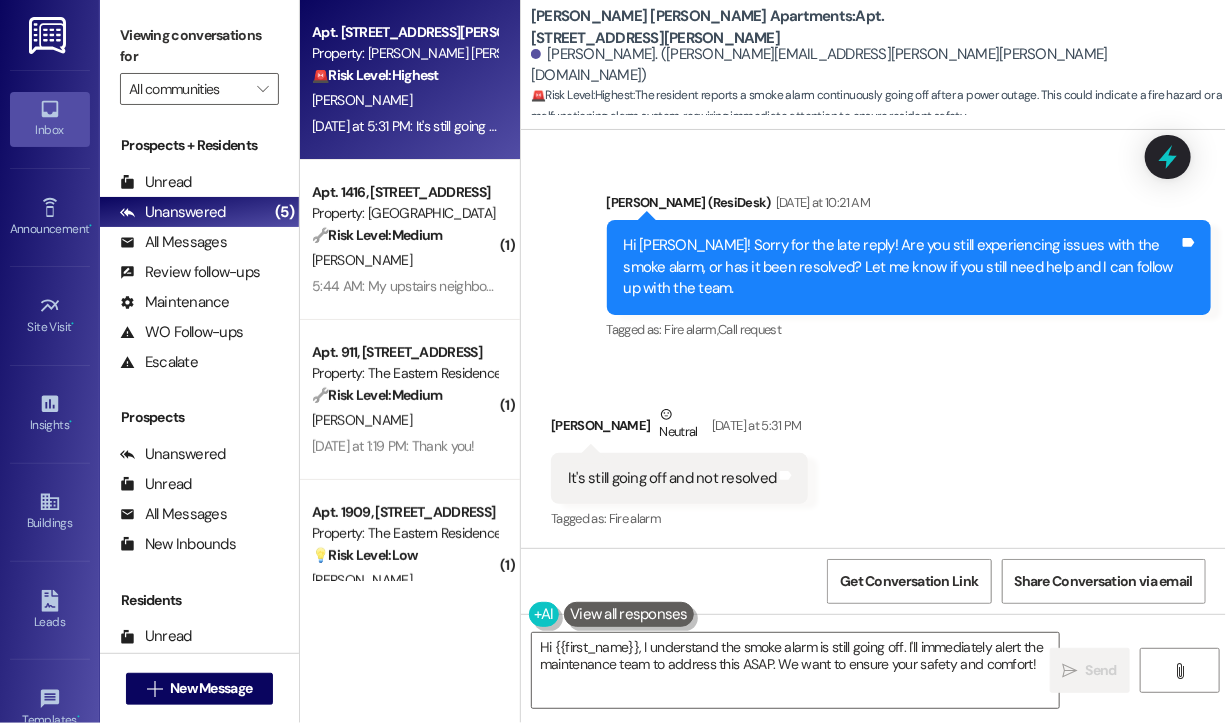 click 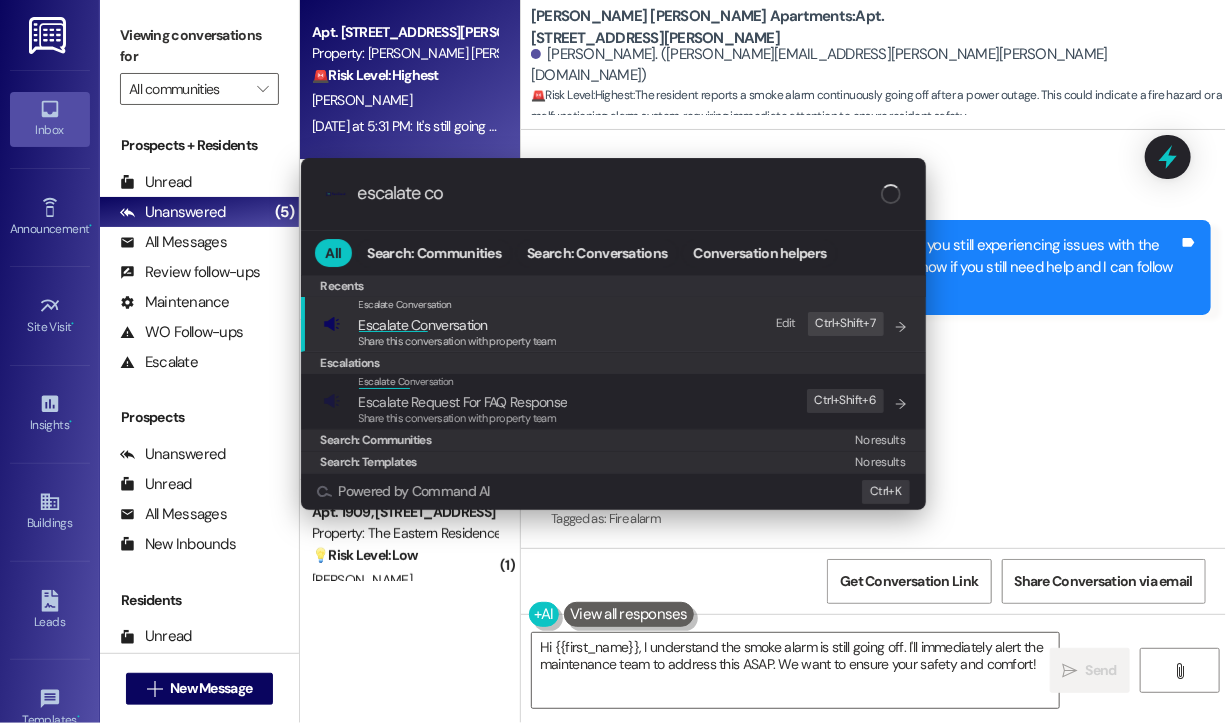 type on "escalate con" 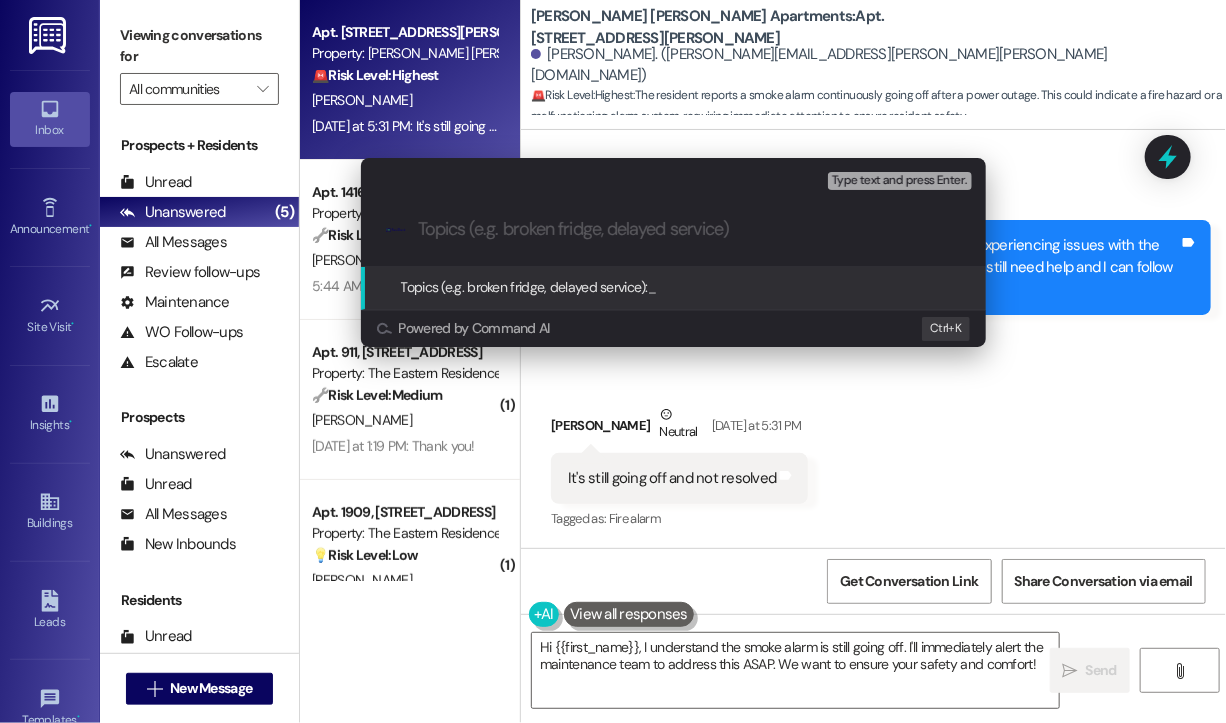 paste on "Smoke Alarm Continues To Go Off" 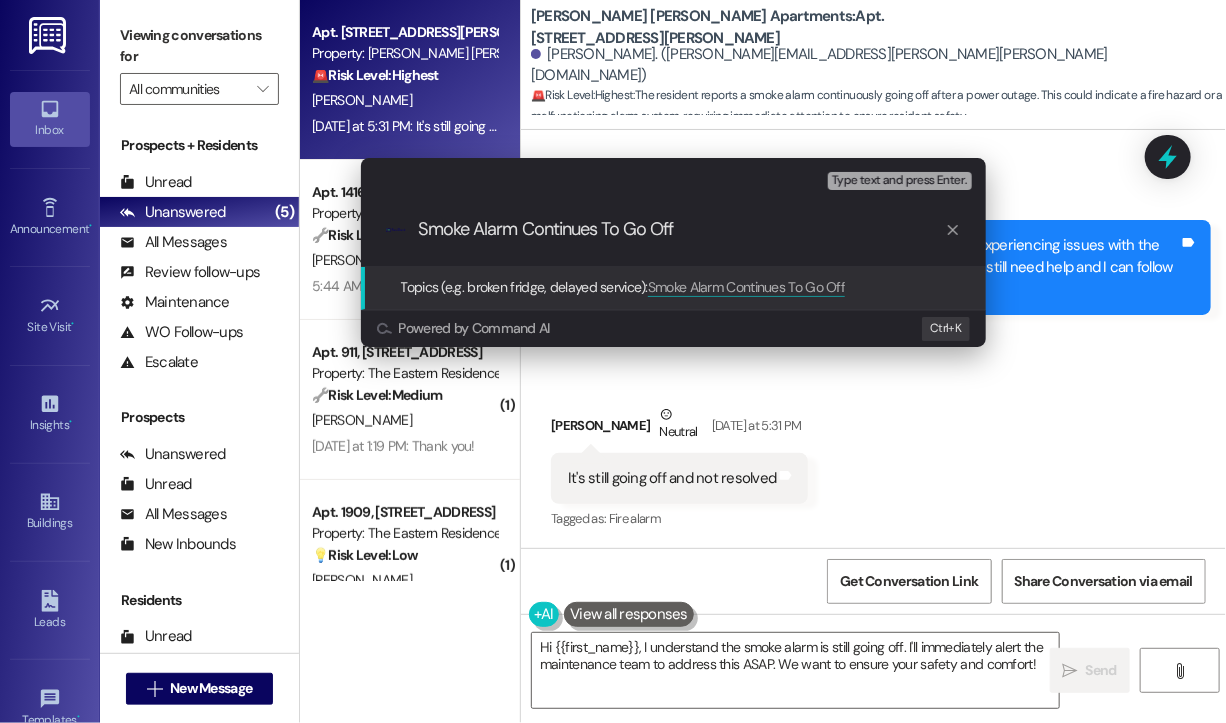 type 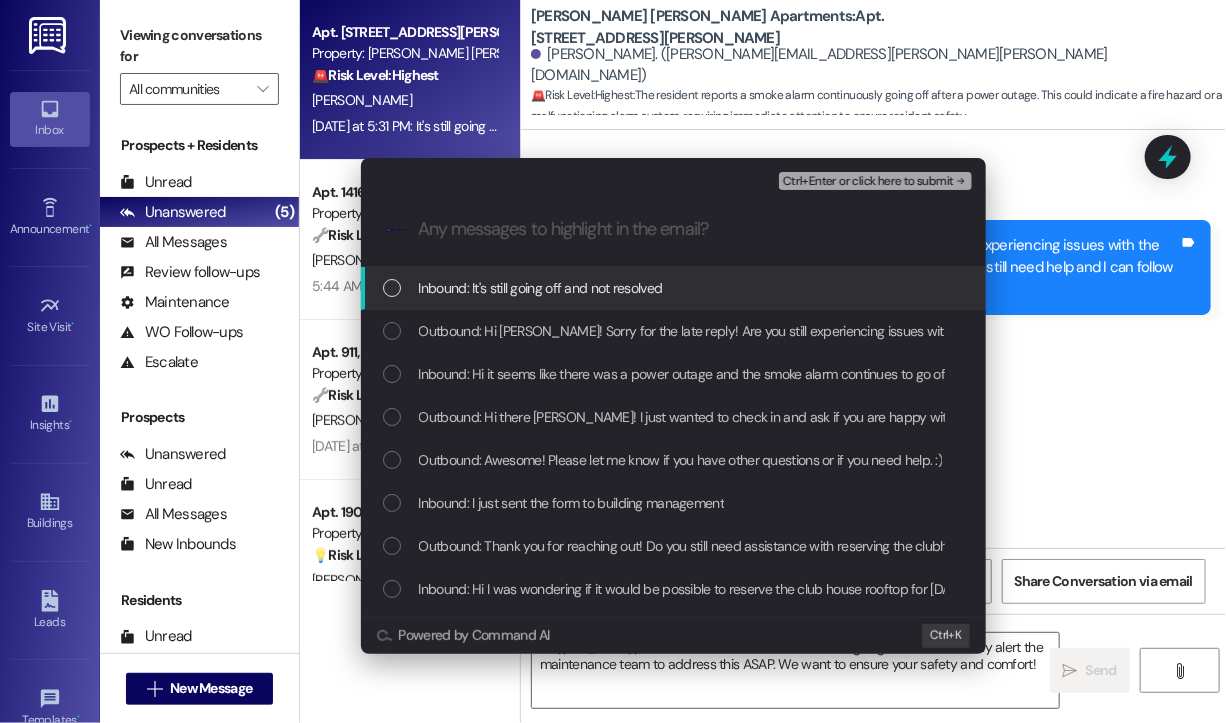 click on "Inbound: It's still going off and not resolved" at bounding box center (675, 288) 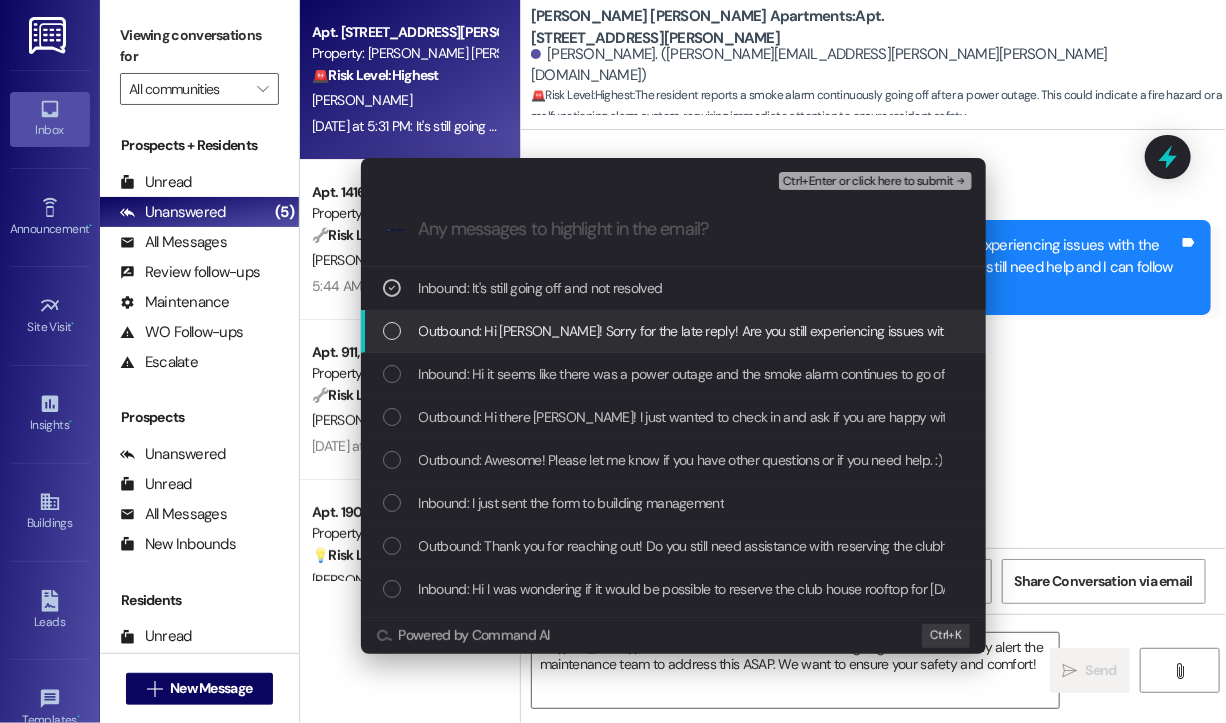 click on "Outbound: Hi Jason! Sorry for the late reply! Are you still experiencing issues with the smoke alarm, or has it been resolved? Let me know if you still need help and I can follow up with the team." at bounding box center [1003, 331] 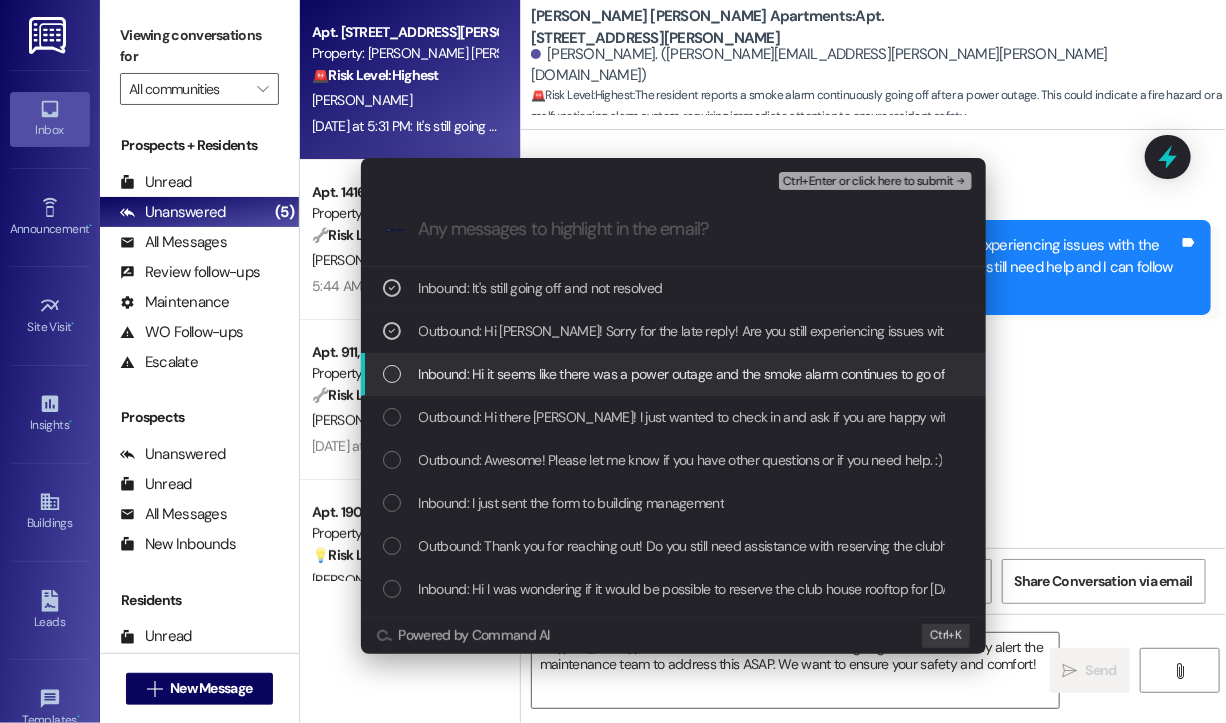 click on "Inbound: Hi it seems like there was a power outage and the smoke alarm continues to go off" at bounding box center [684, 374] 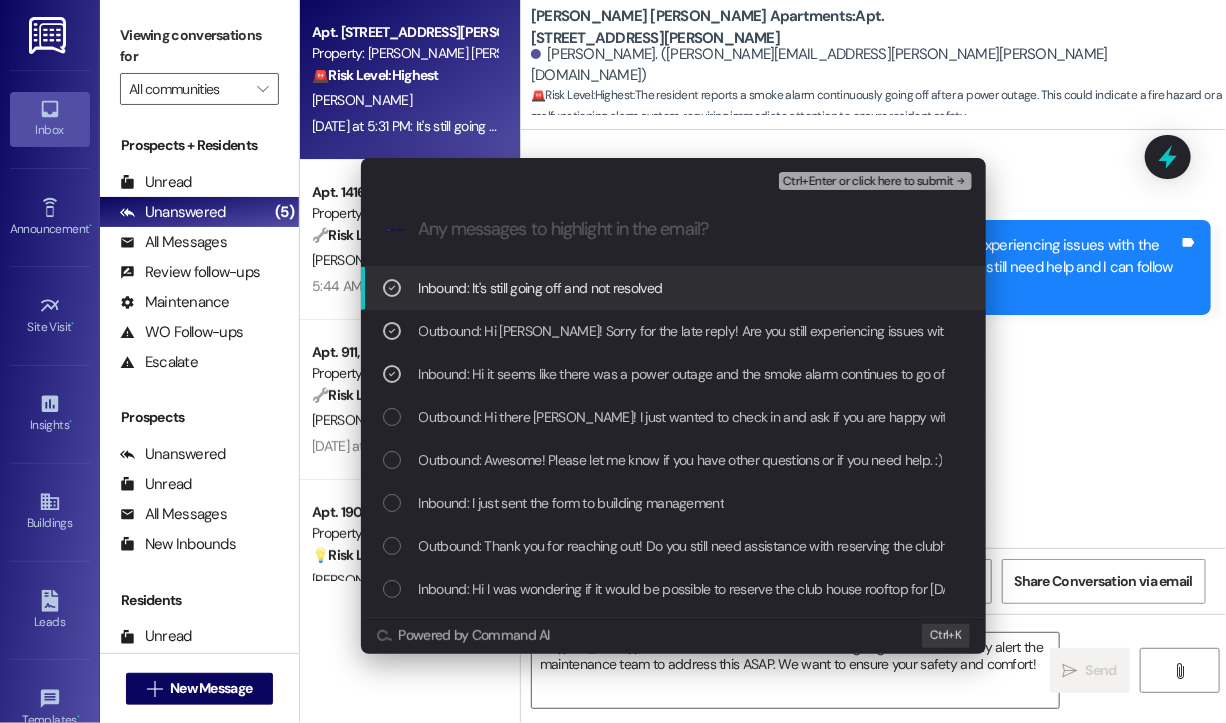click on "Ctrl+Enter or click here to submit" at bounding box center (868, 182) 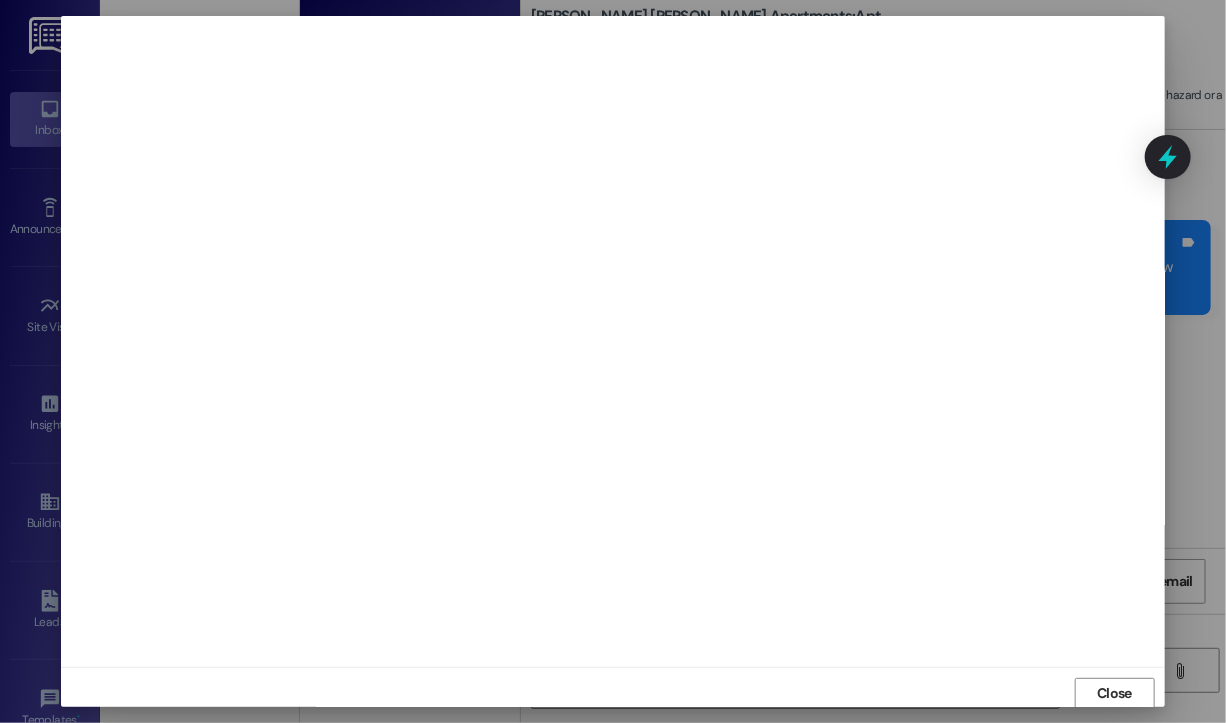 scroll, scrollTop: 2, scrollLeft: 0, axis: vertical 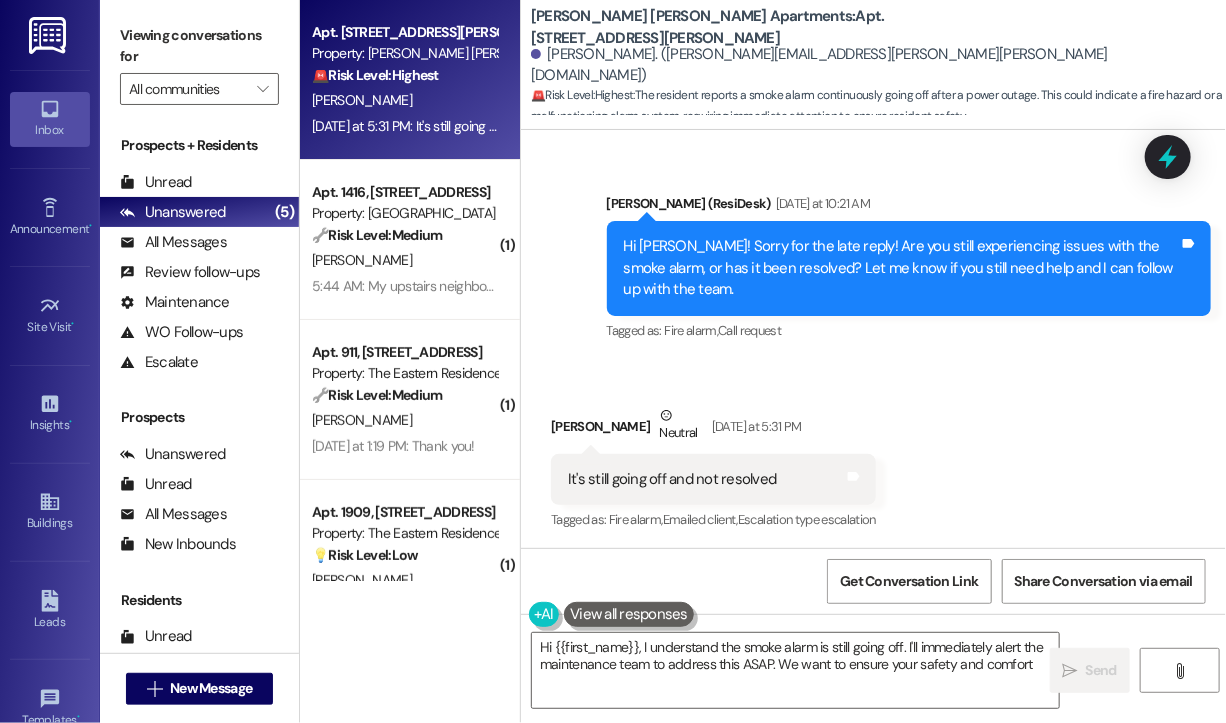 type on "Hi {{first_name}}, I understand the smoke alarm is still going off. I'll immediately alert the maintenance team to address this ASAP. We want to ensure your safety and comfort!" 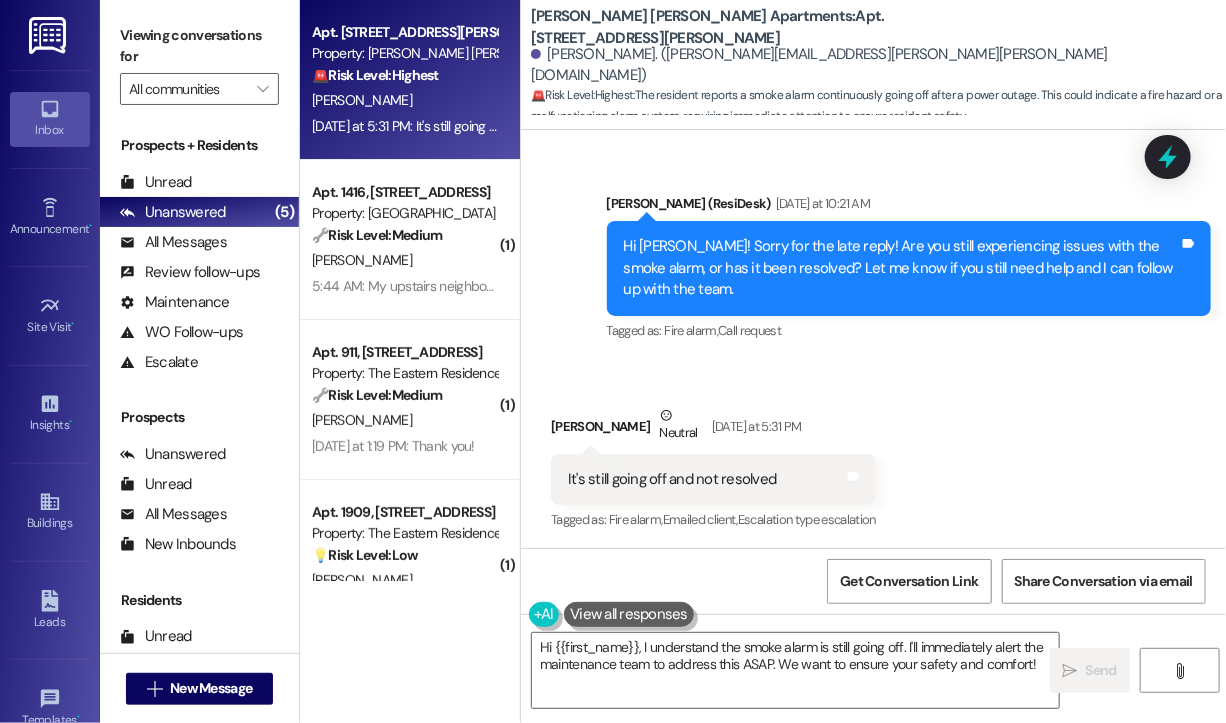 scroll, scrollTop: 2640, scrollLeft: 0, axis: vertical 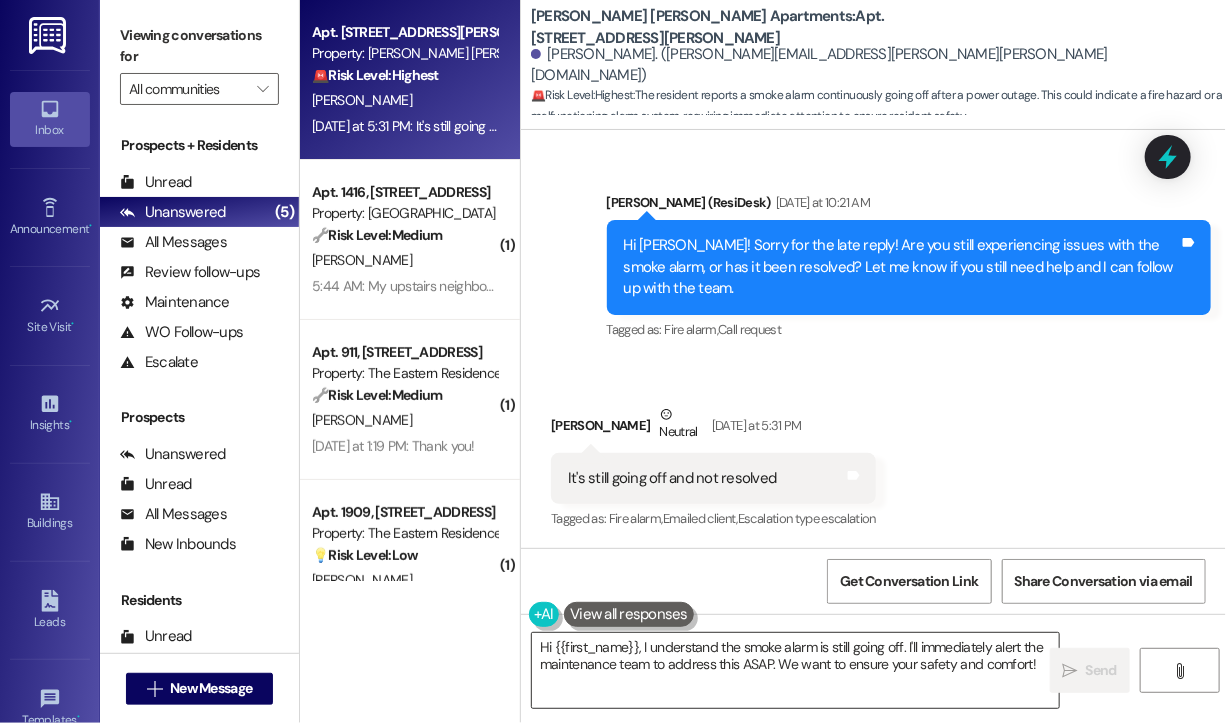 click on "Hi {{first_name}}, I understand the smoke alarm is still going off. I'll immediately alert the maintenance team to address this ASAP. We want to ensure your safety and comfort!" at bounding box center (795, 670) 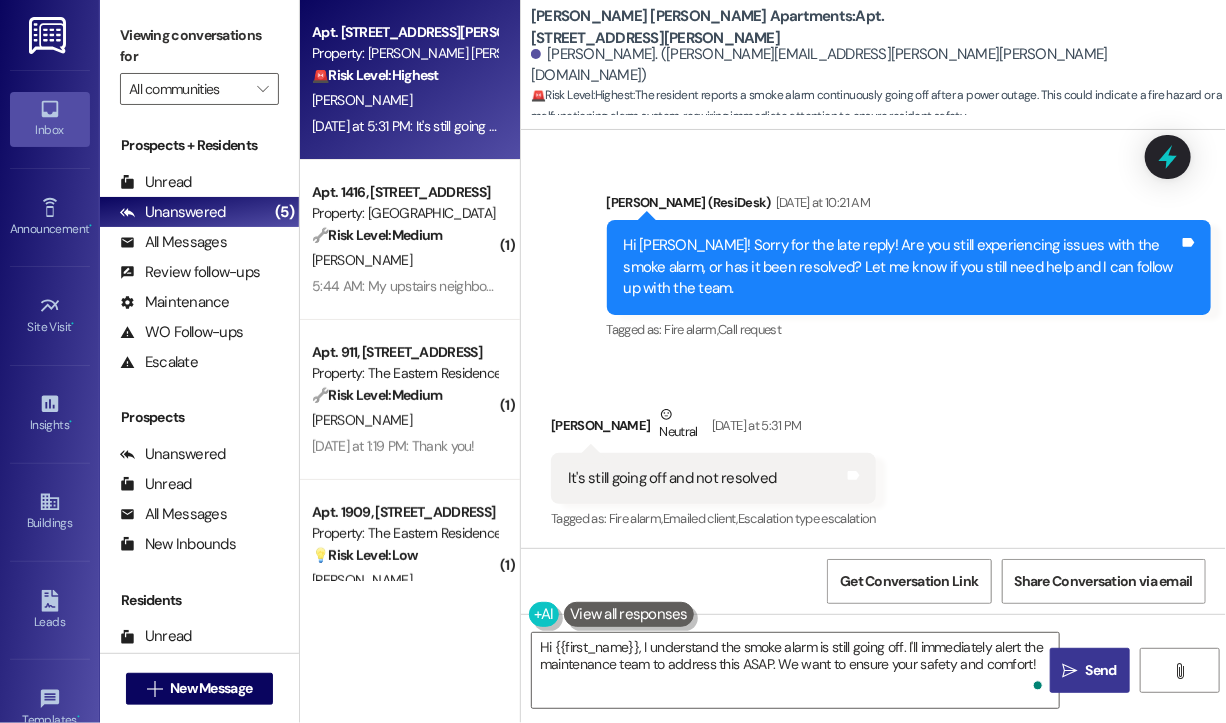 click on " Send" at bounding box center (1090, 670) 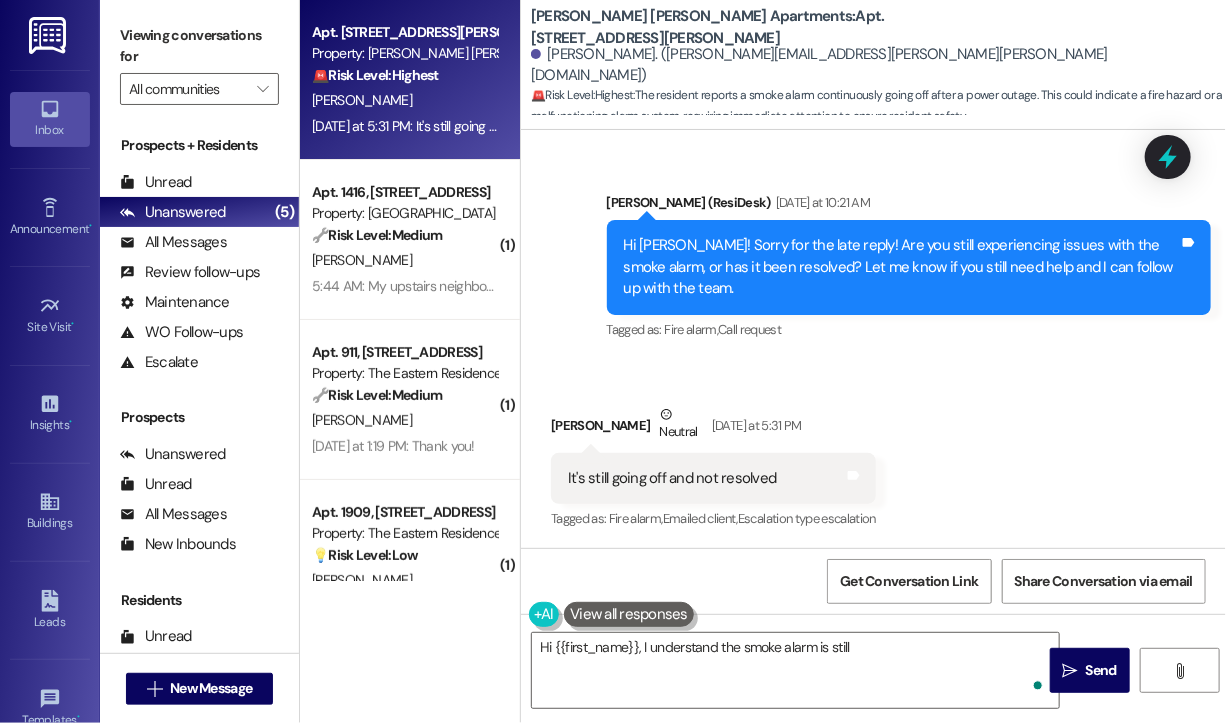 scroll, scrollTop: 2639, scrollLeft: 0, axis: vertical 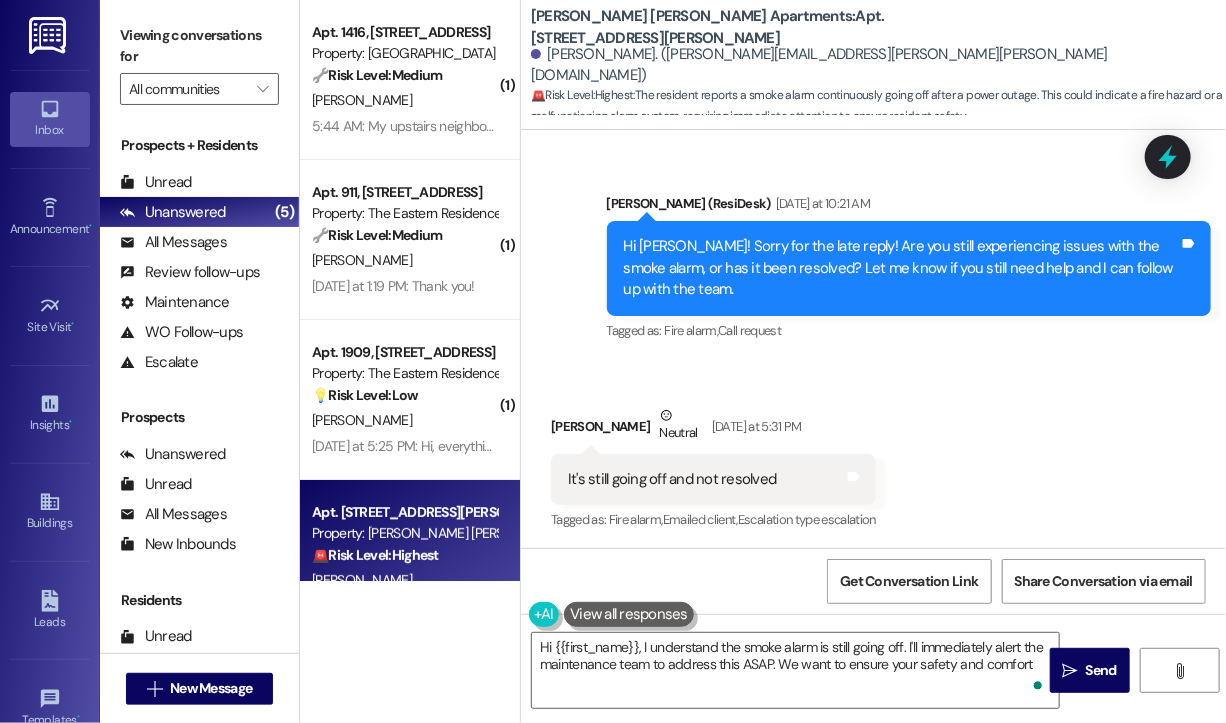 type on "Hi {{first_name}}, I understand the smoke alarm is still going off. I'll immediately alert the maintenance team to address this ASAP. We want to ensure your safety and comfort!" 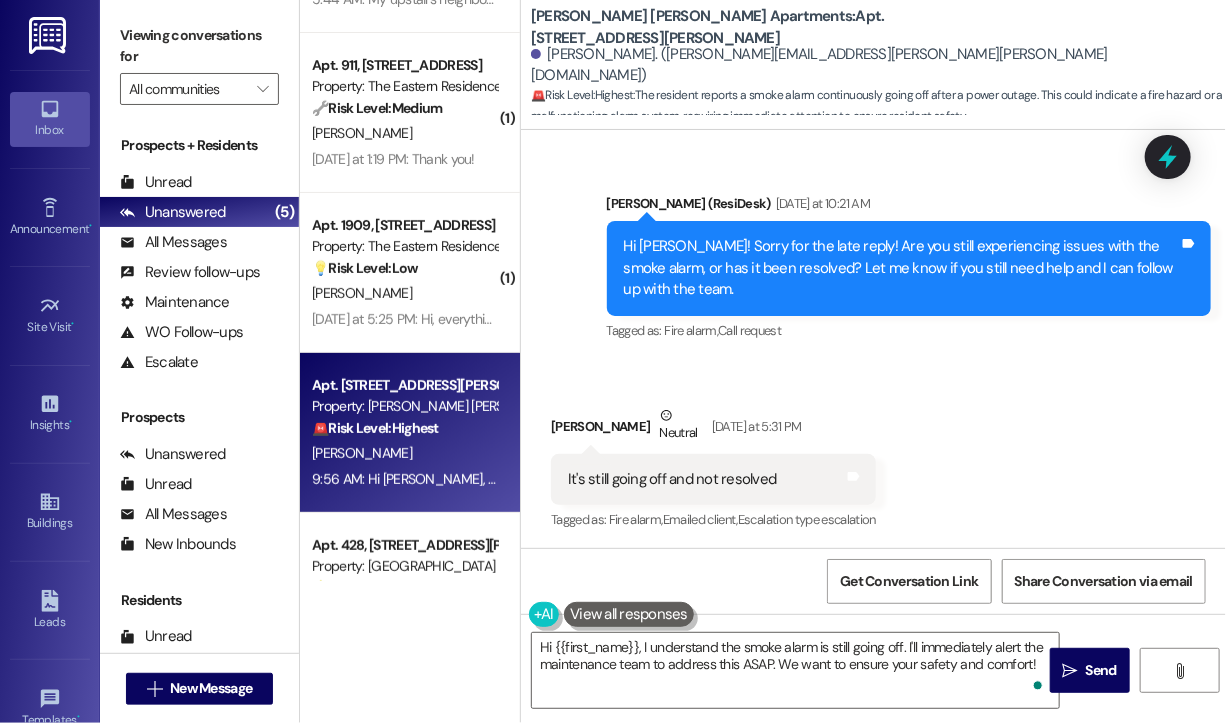 scroll, scrollTop: 0, scrollLeft: 0, axis: both 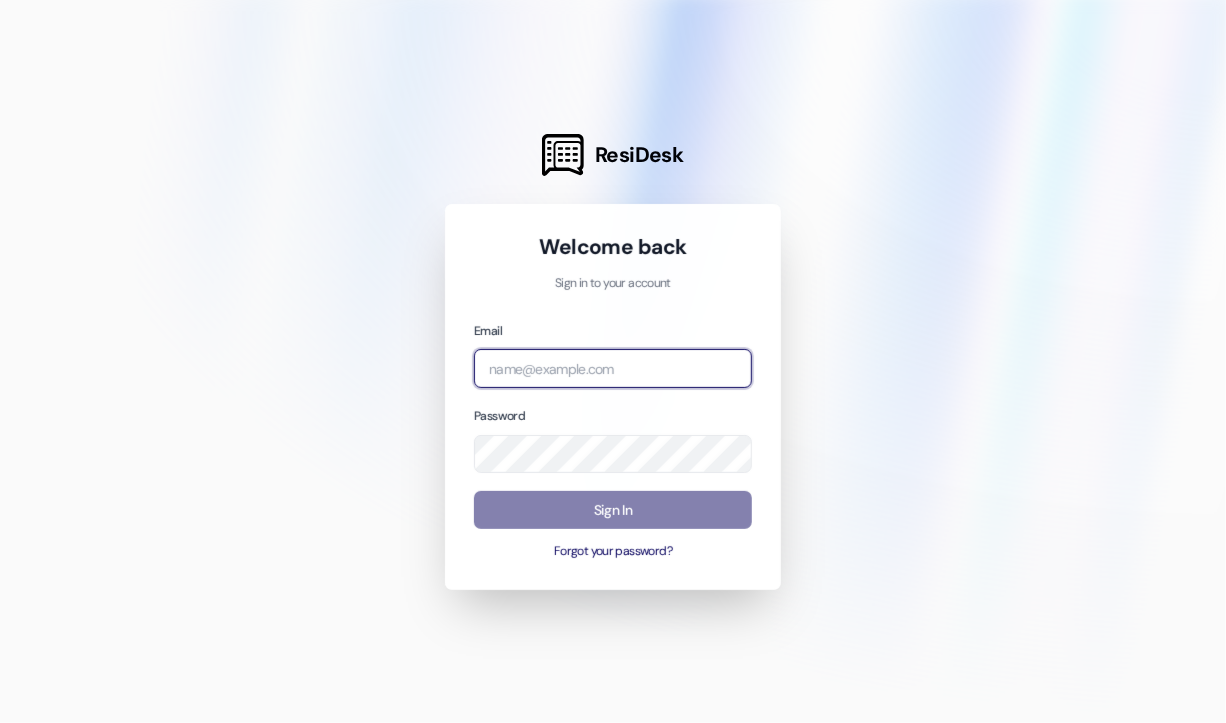 click at bounding box center [613, 368] 